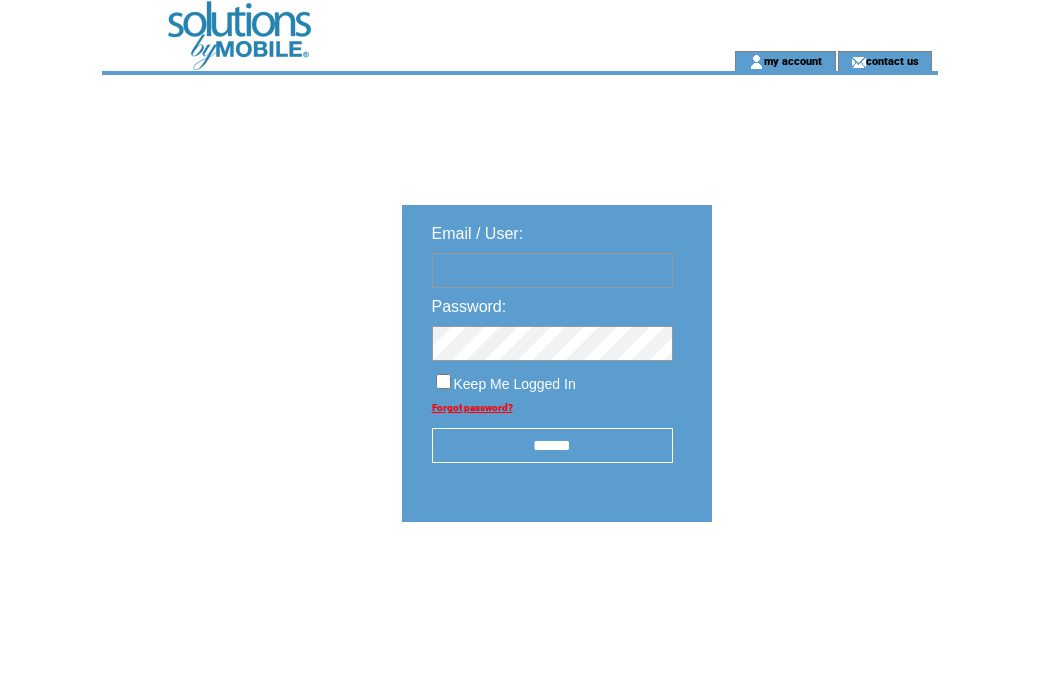 scroll, scrollTop: 0, scrollLeft: 0, axis: both 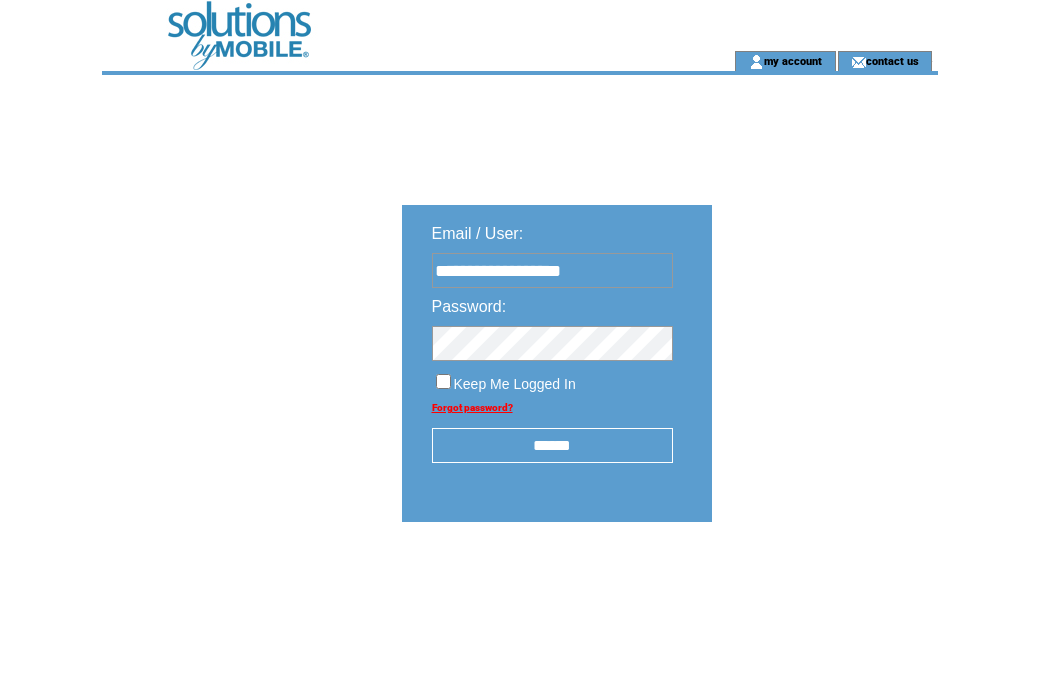 type on "**********" 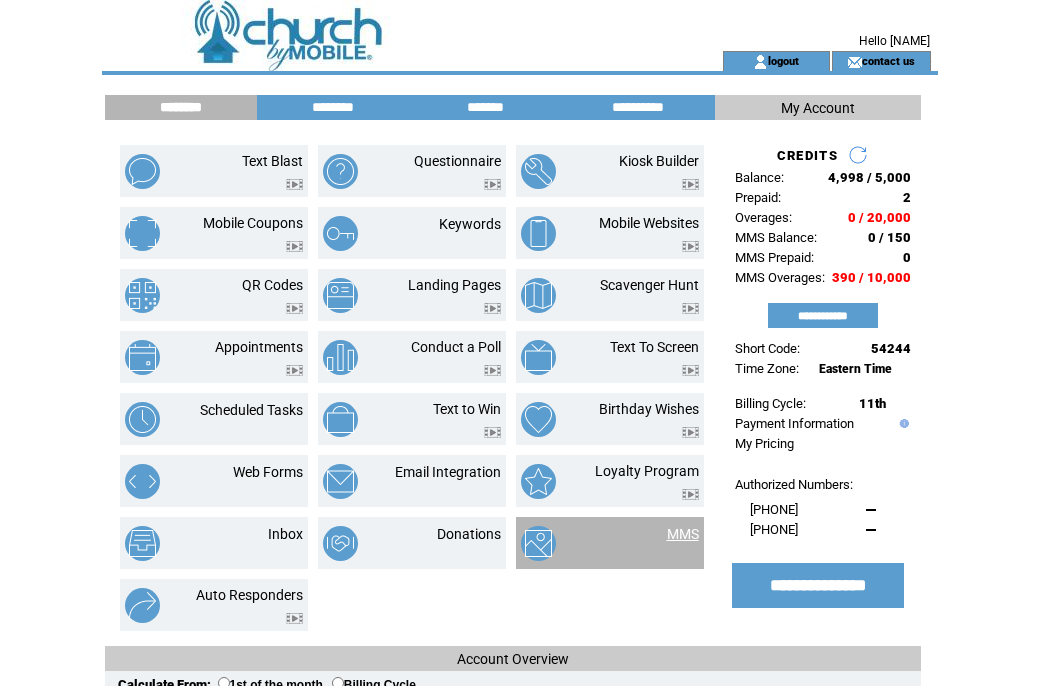 scroll, scrollTop: 0, scrollLeft: 0, axis: both 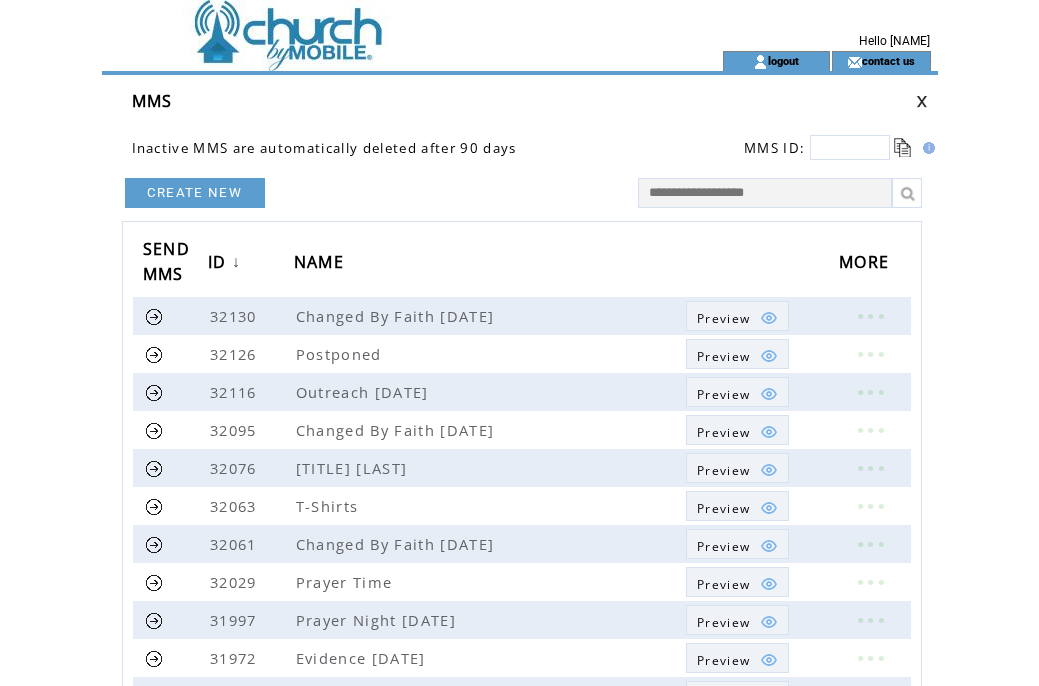 click on "CREATE NEW" at bounding box center (195, 193) 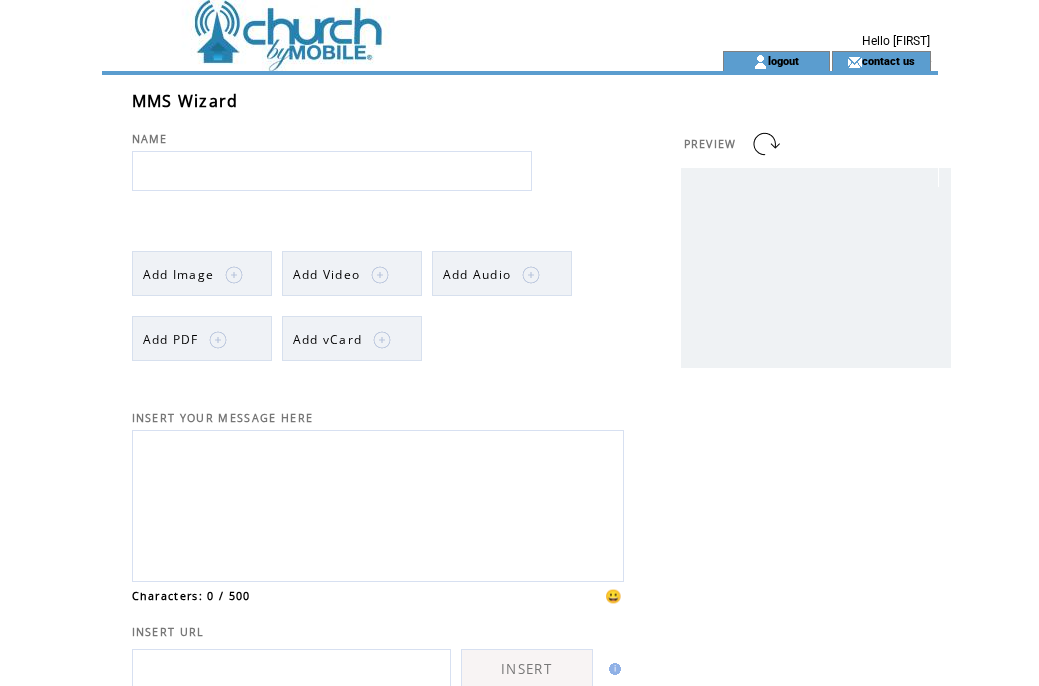 scroll, scrollTop: 0, scrollLeft: 0, axis: both 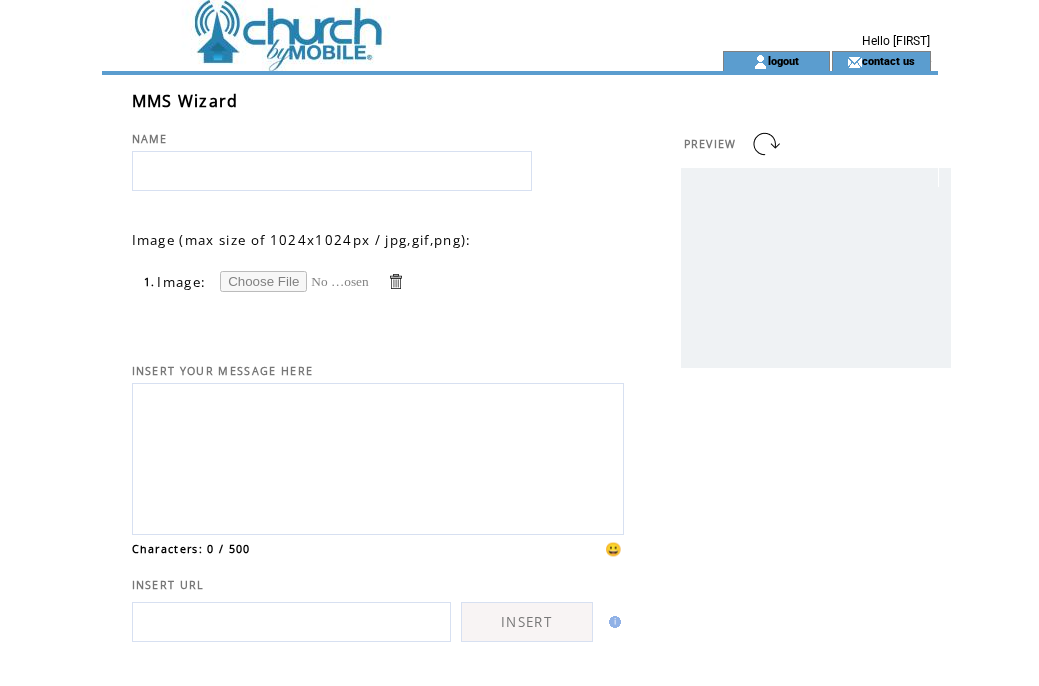 click at bounding box center [295, 281] 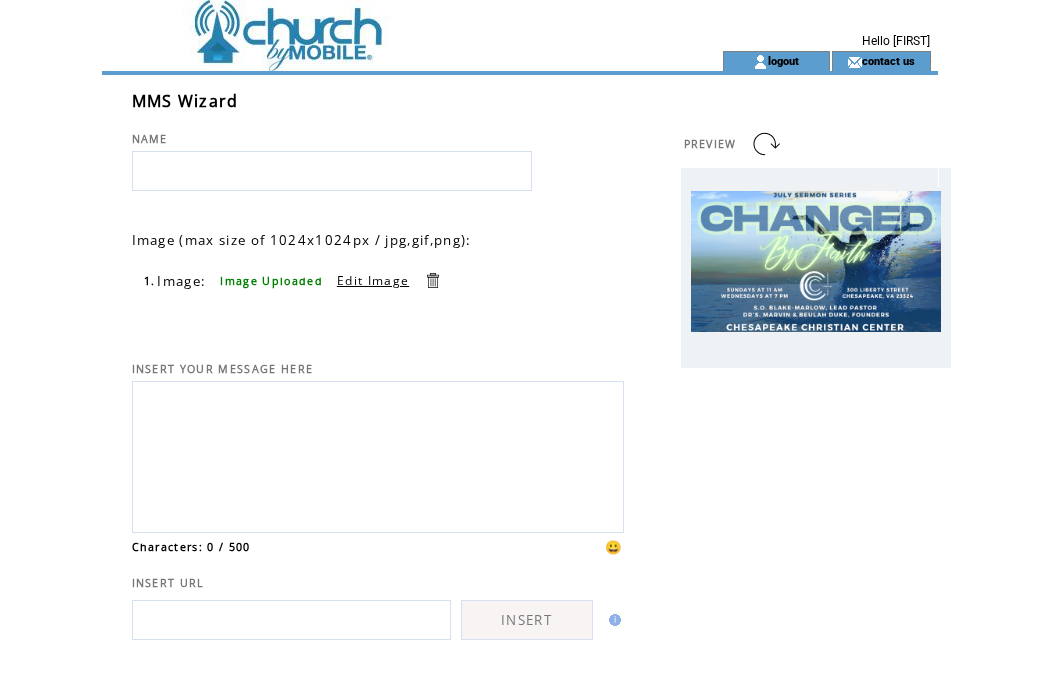 scroll, scrollTop: 0, scrollLeft: 0, axis: both 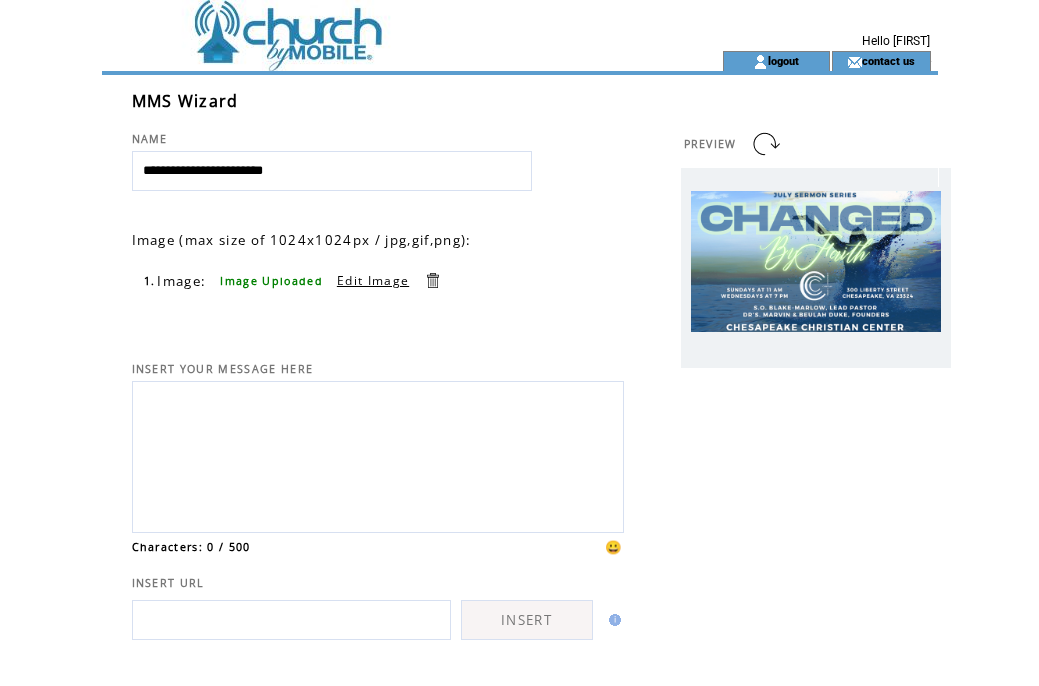 type on "**********" 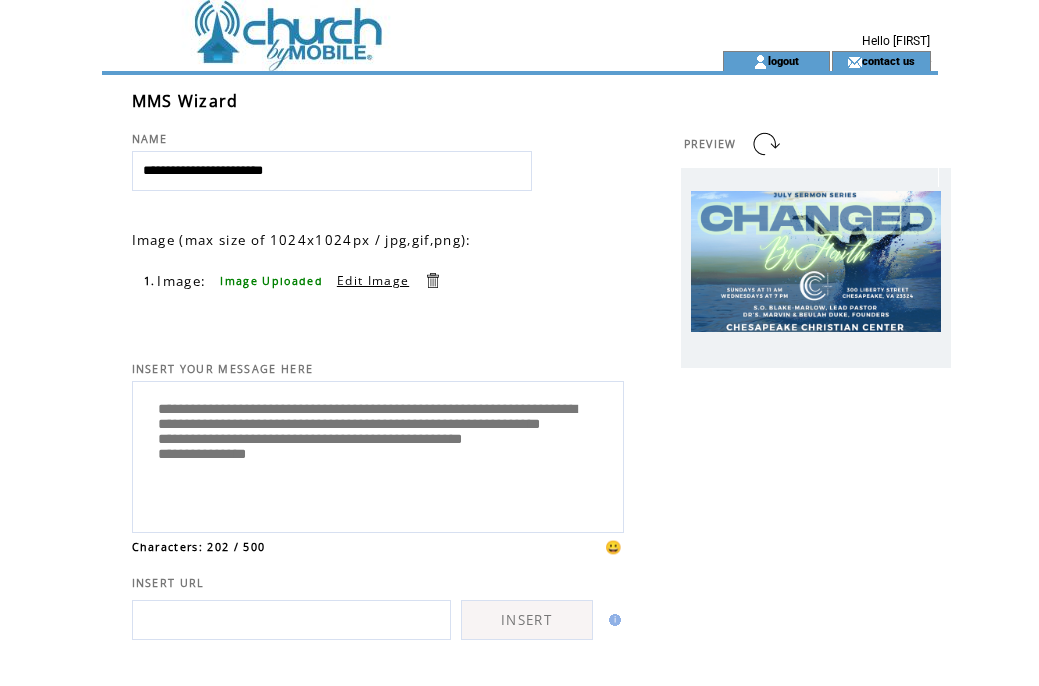 click on "**********" at bounding box center (378, 454) 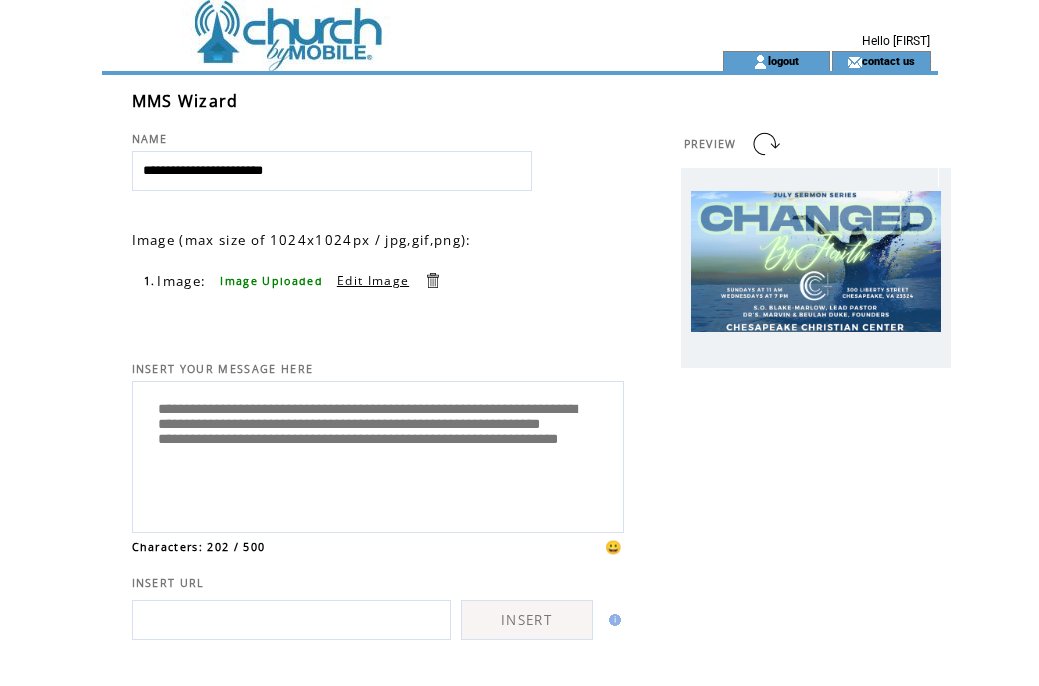click on "**********" at bounding box center (378, 454) 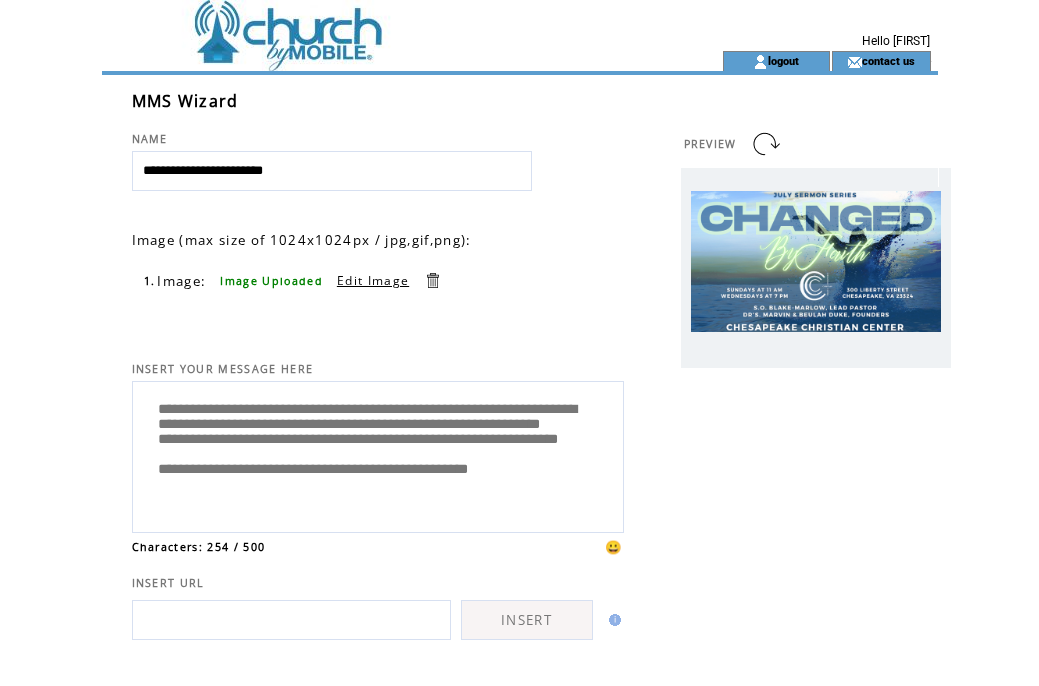 scroll, scrollTop: 5, scrollLeft: 0, axis: vertical 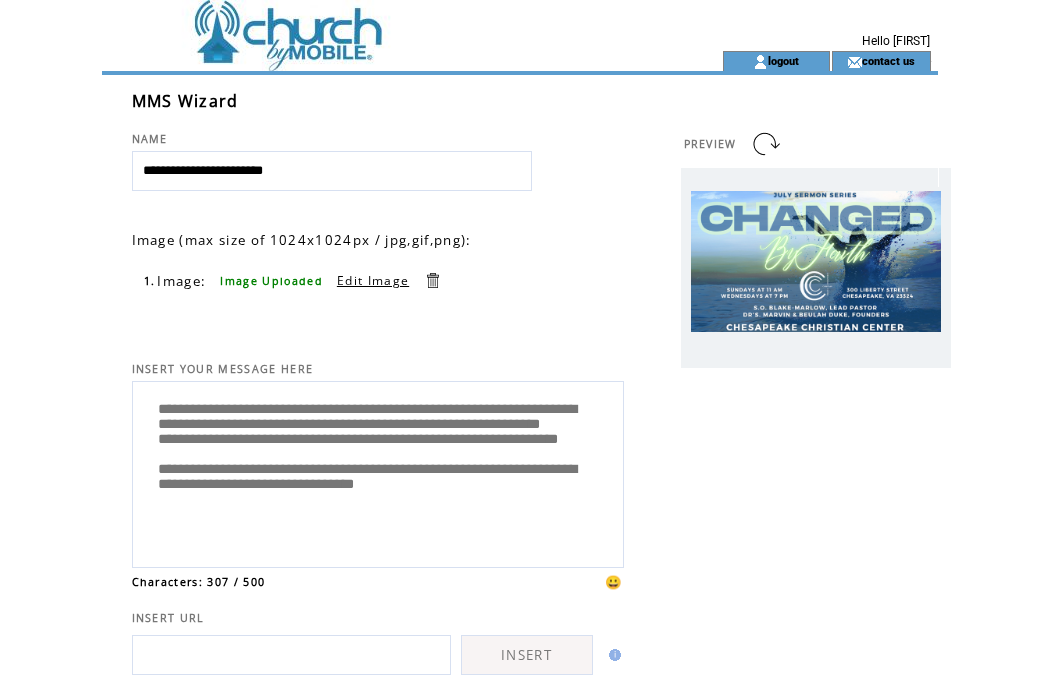 click on "**********" at bounding box center (378, 472) 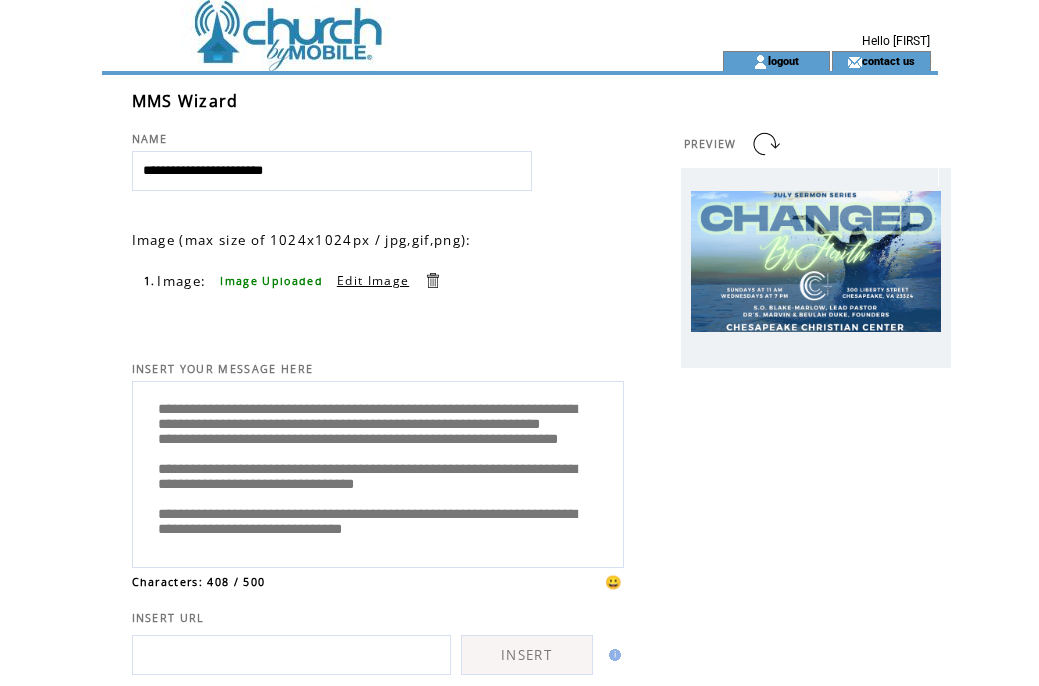 scroll, scrollTop: 85, scrollLeft: 0, axis: vertical 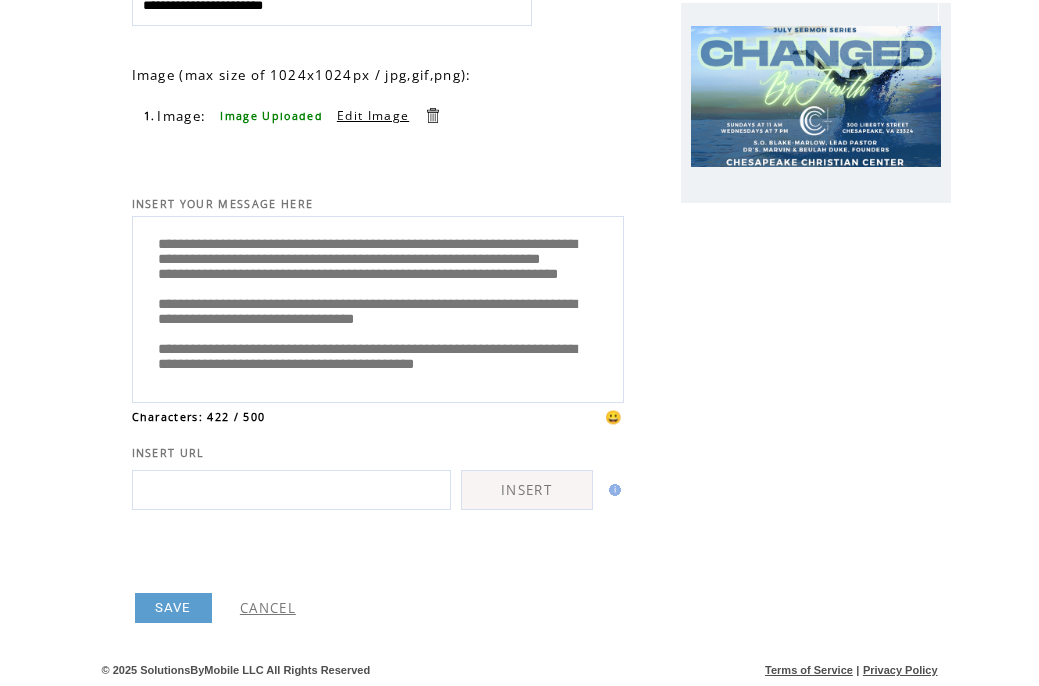type on "**********" 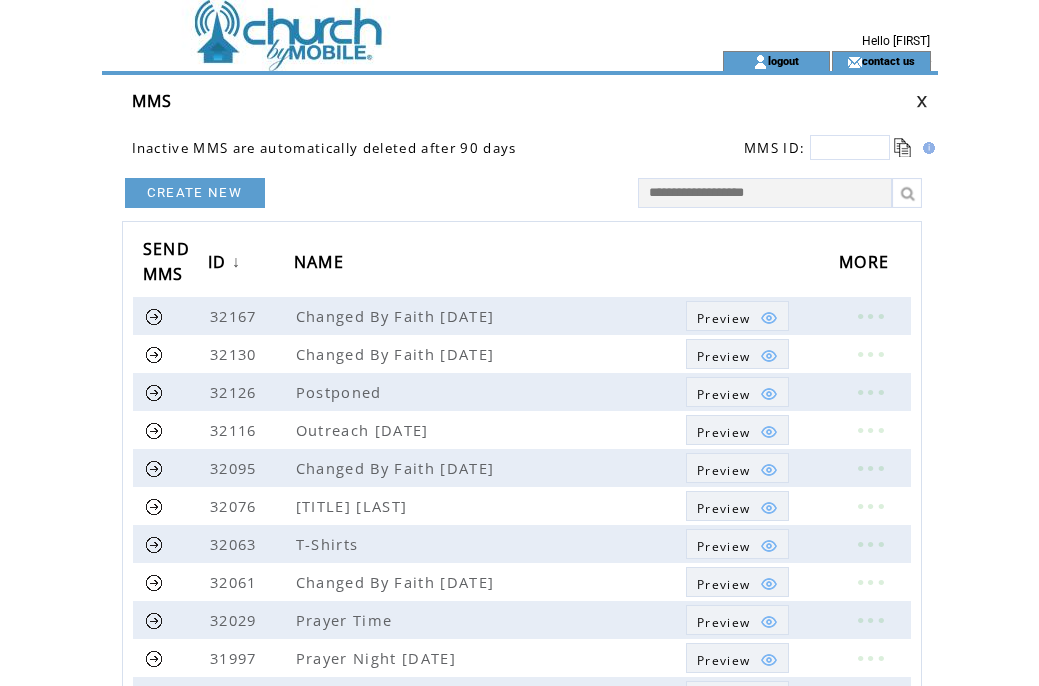 scroll, scrollTop: 0, scrollLeft: 0, axis: both 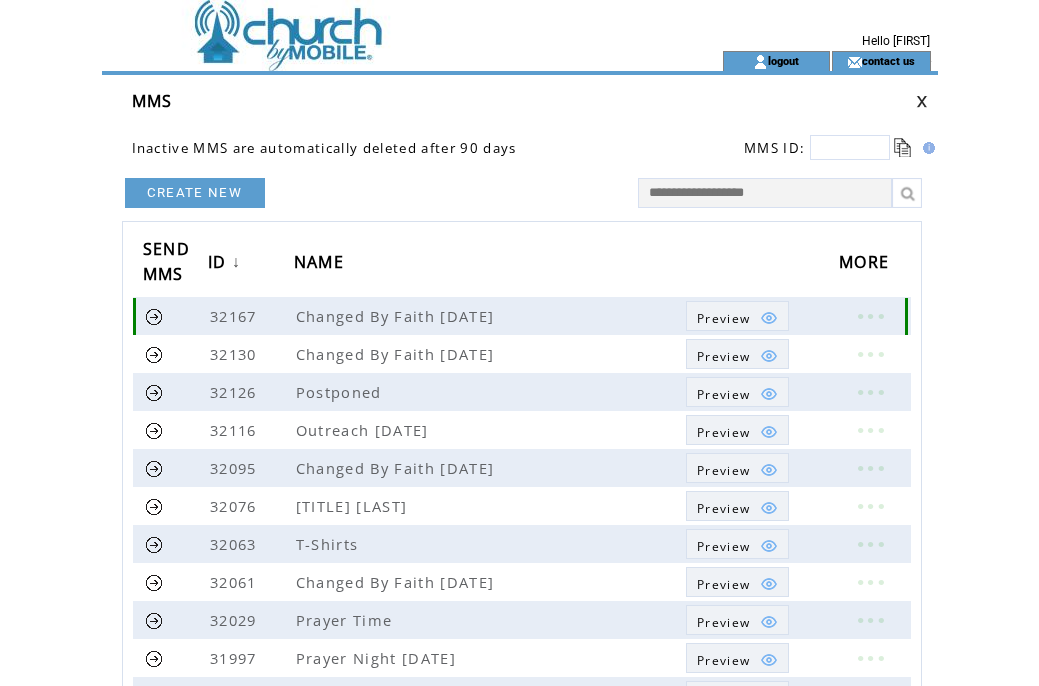 click at bounding box center (154, 316) 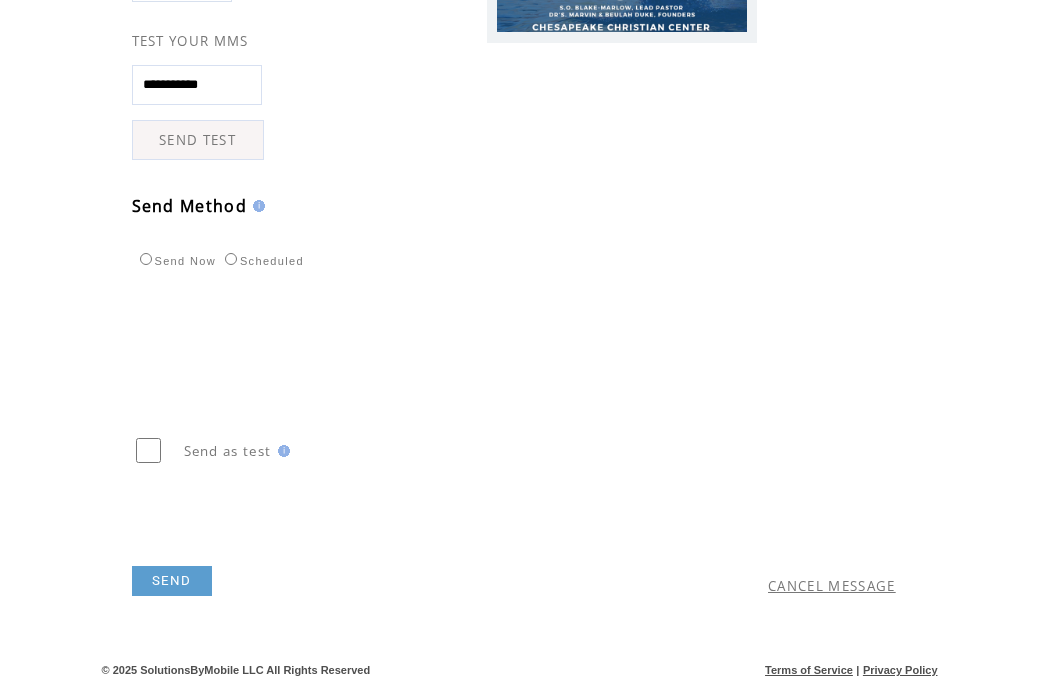 scroll, scrollTop: 536, scrollLeft: 0, axis: vertical 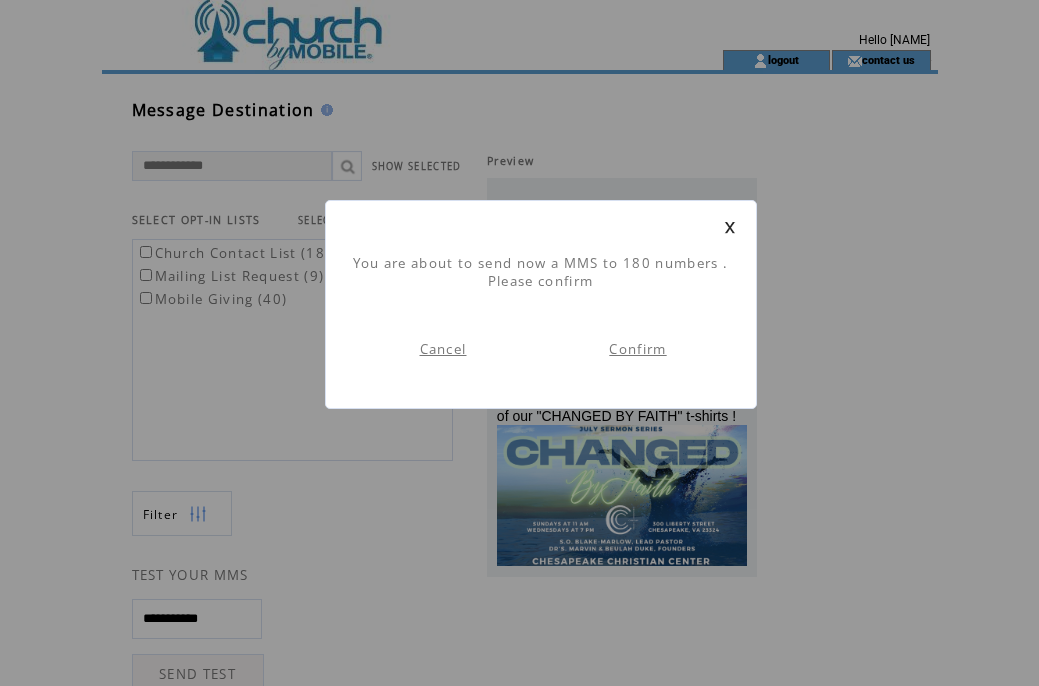 click on "Confirm" at bounding box center (637, 349) 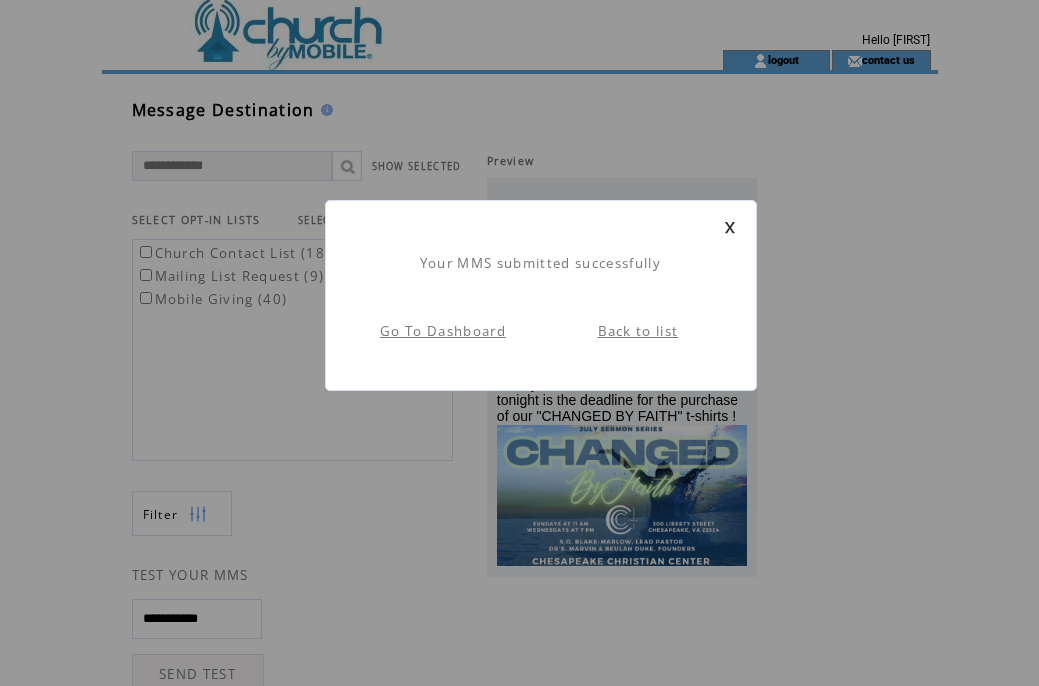 scroll, scrollTop: 1, scrollLeft: 0, axis: vertical 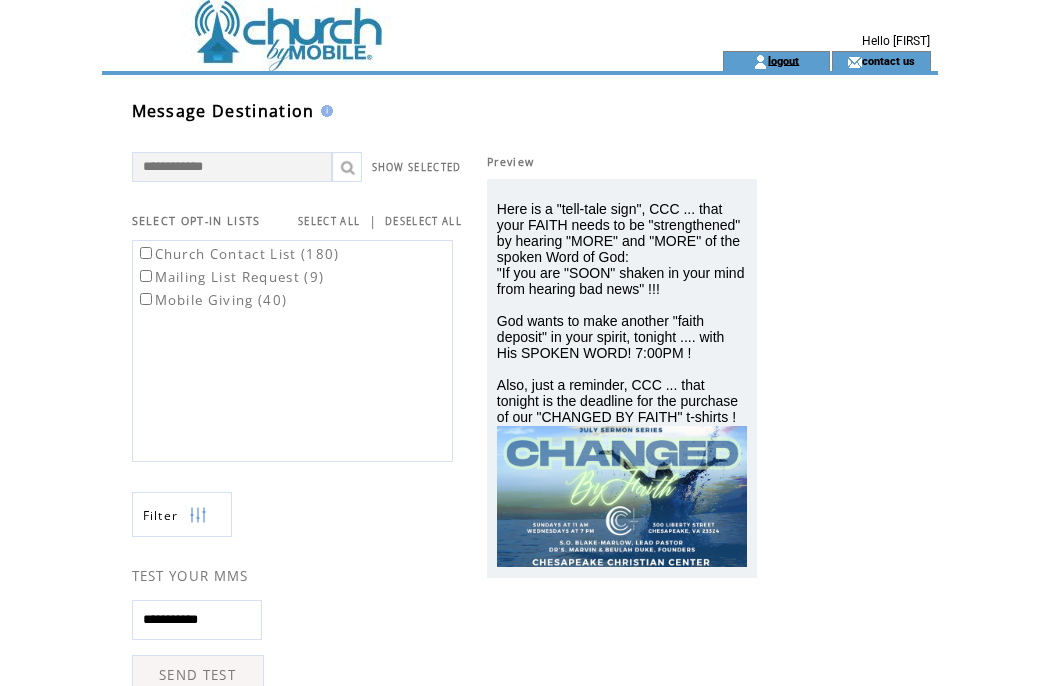 click on "logout" at bounding box center [783, 60] 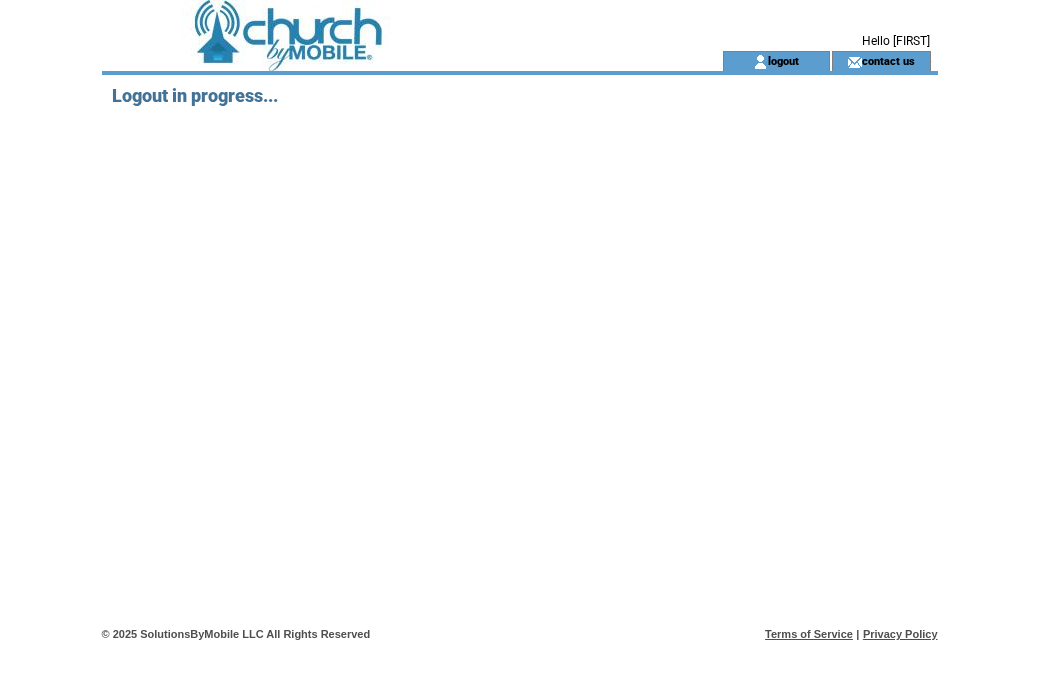 scroll, scrollTop: 0, scrollLeft: 0, axis: both 